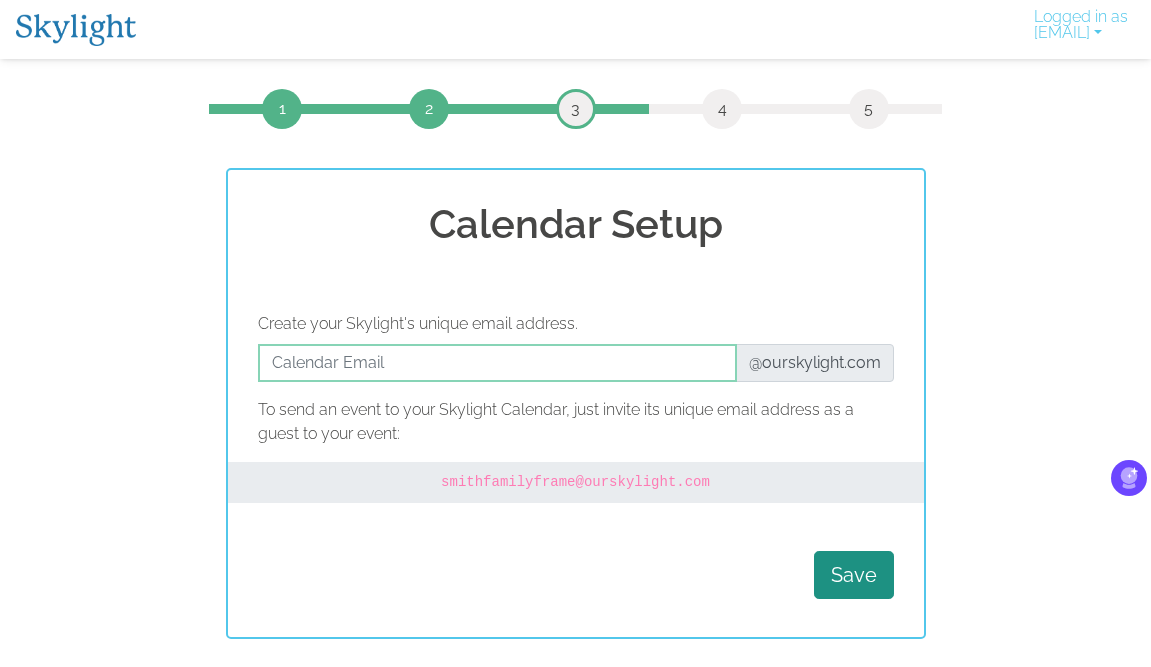 scroll, scrollTop: 0, scrollLeft: 0, axis: both 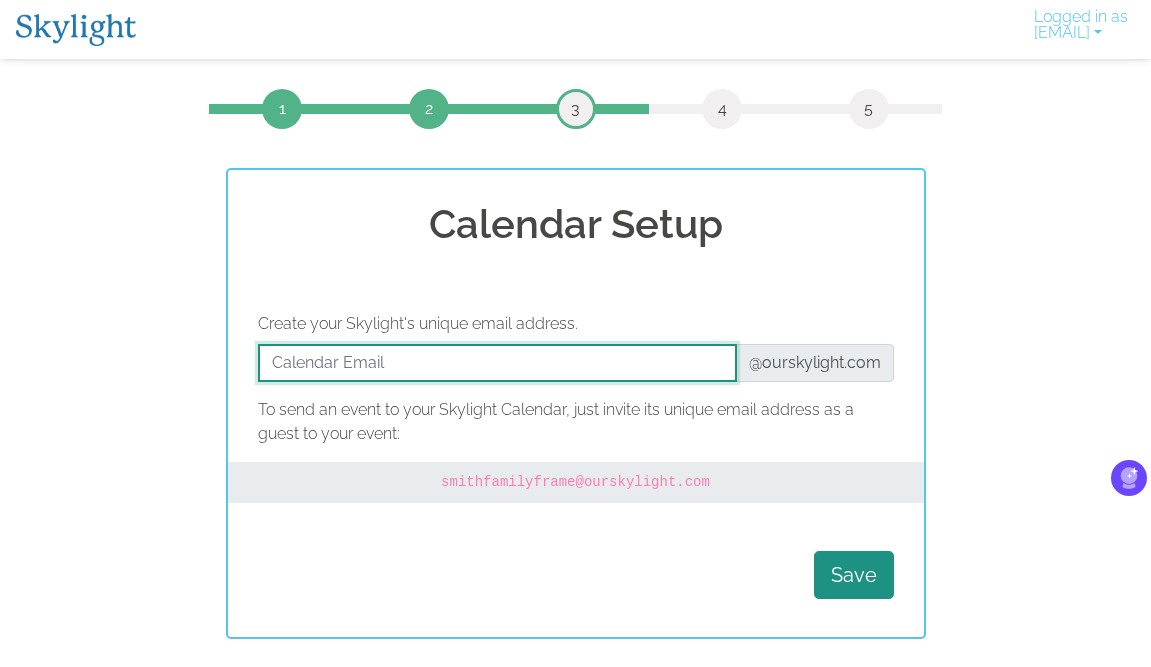 click at bounding box center (497, 363) 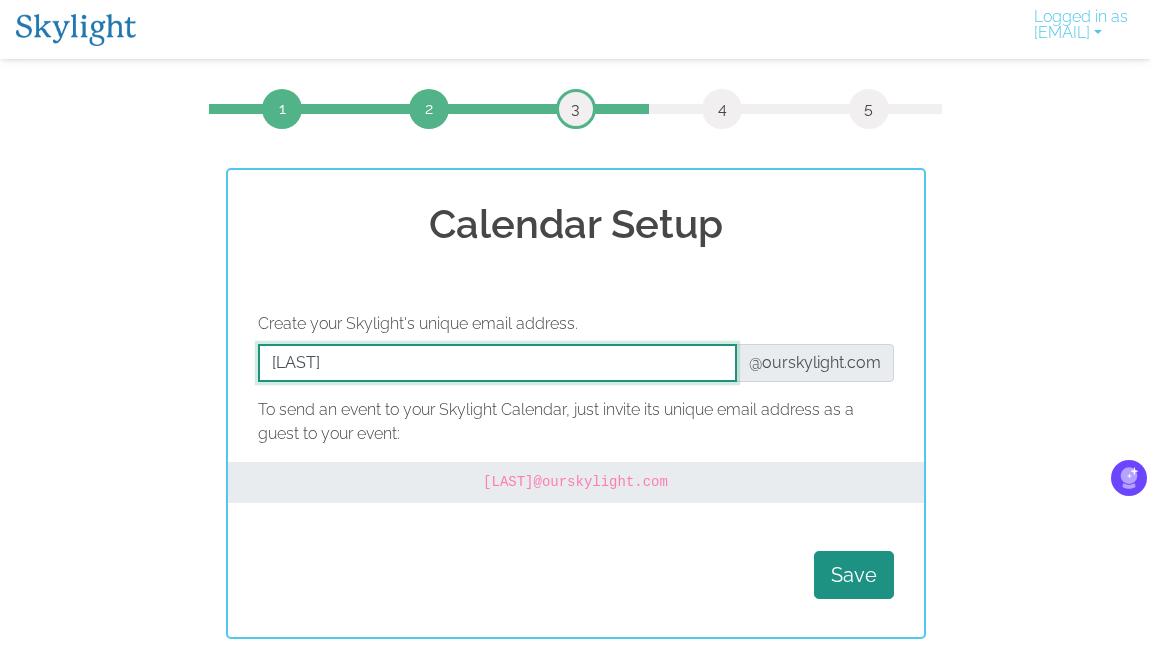 type on "[USERNAME]" 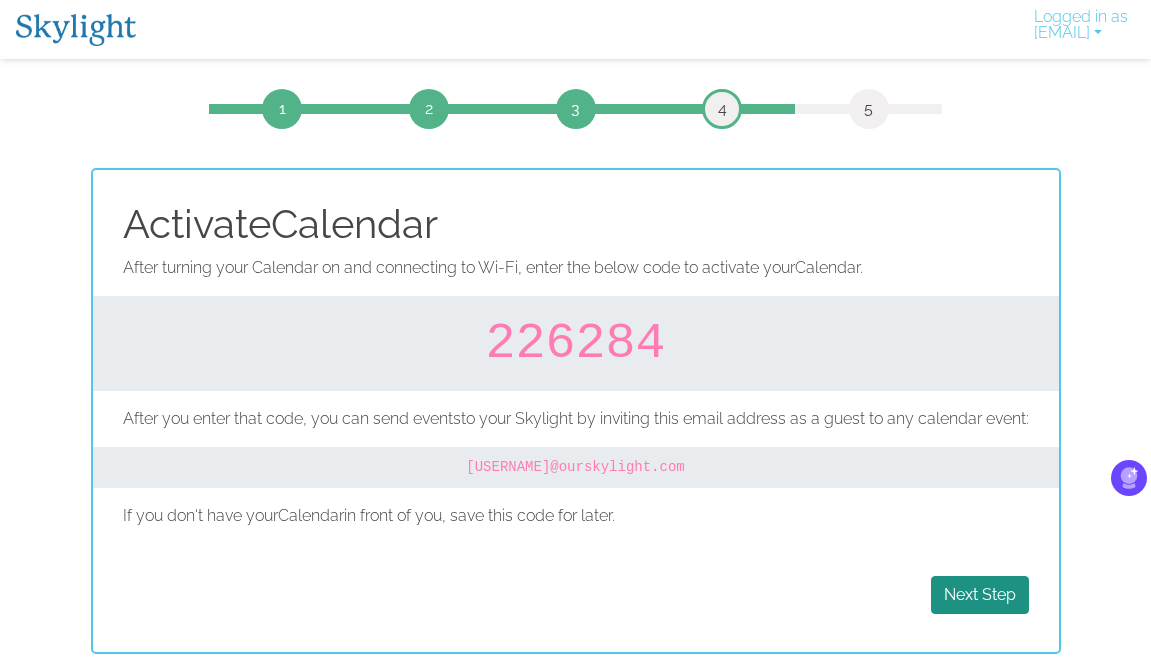 scroll, scrollTop: 0, scrollLeft: 0, axis: both 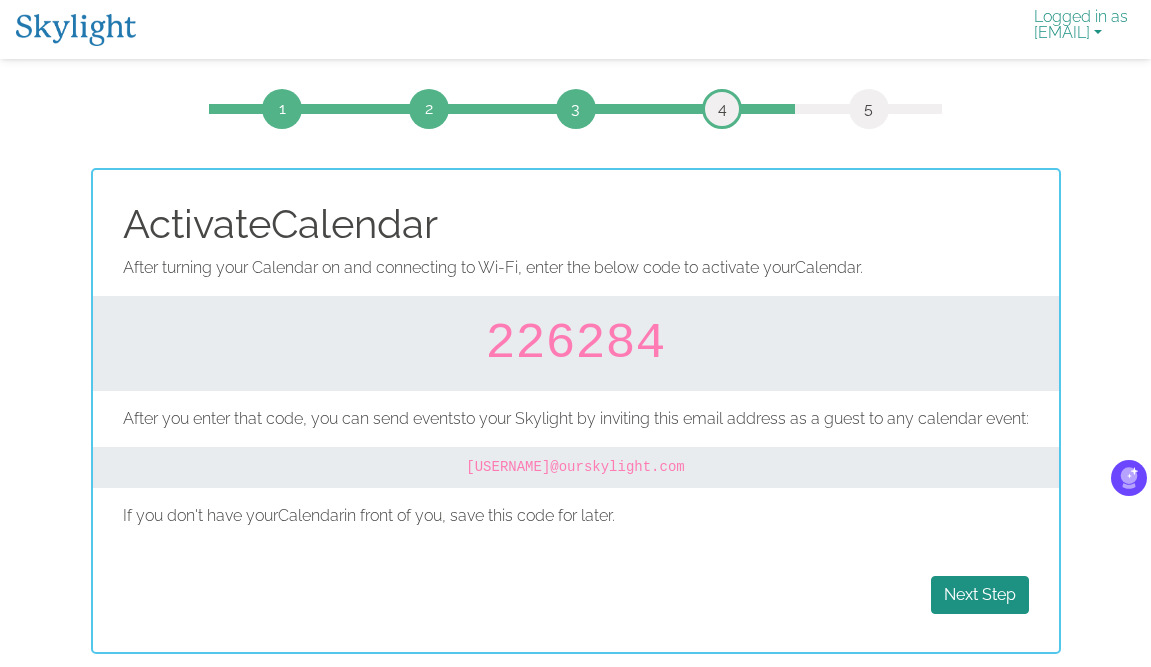 click on "Logged in as [USERNAME]@[DOMAIN]" at bounding box center [1081, 29] 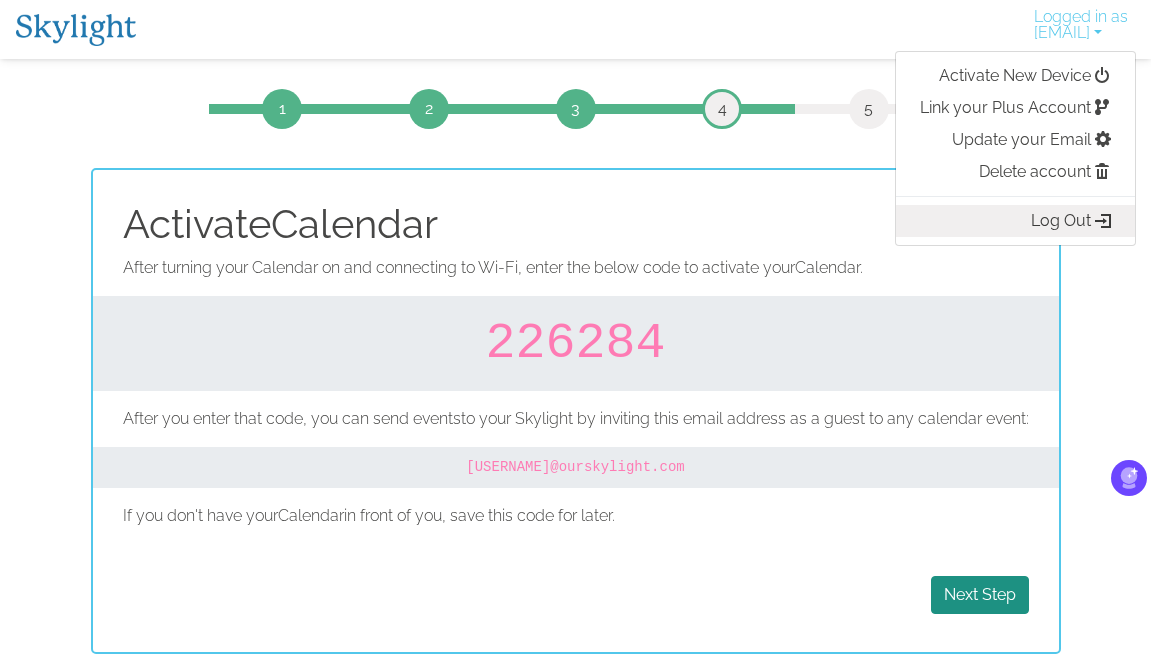 click on "Log Out" at bounding box center [1015, 221] 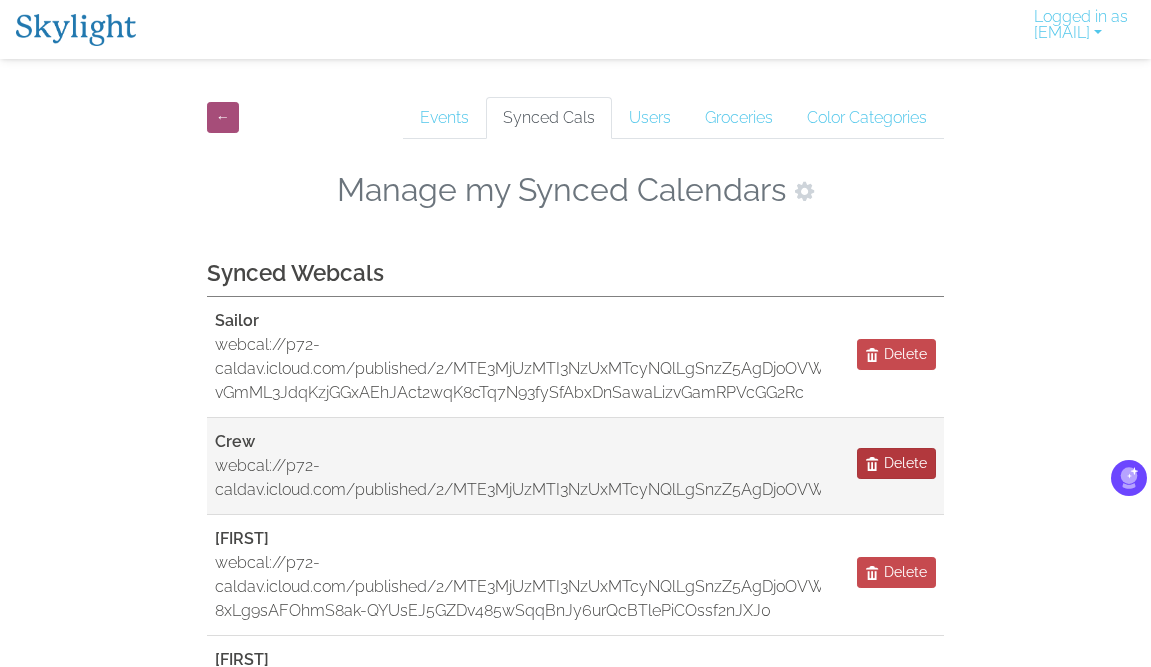 scroll, scrollTop: 174, scrollLeft: 0, axis: vertical 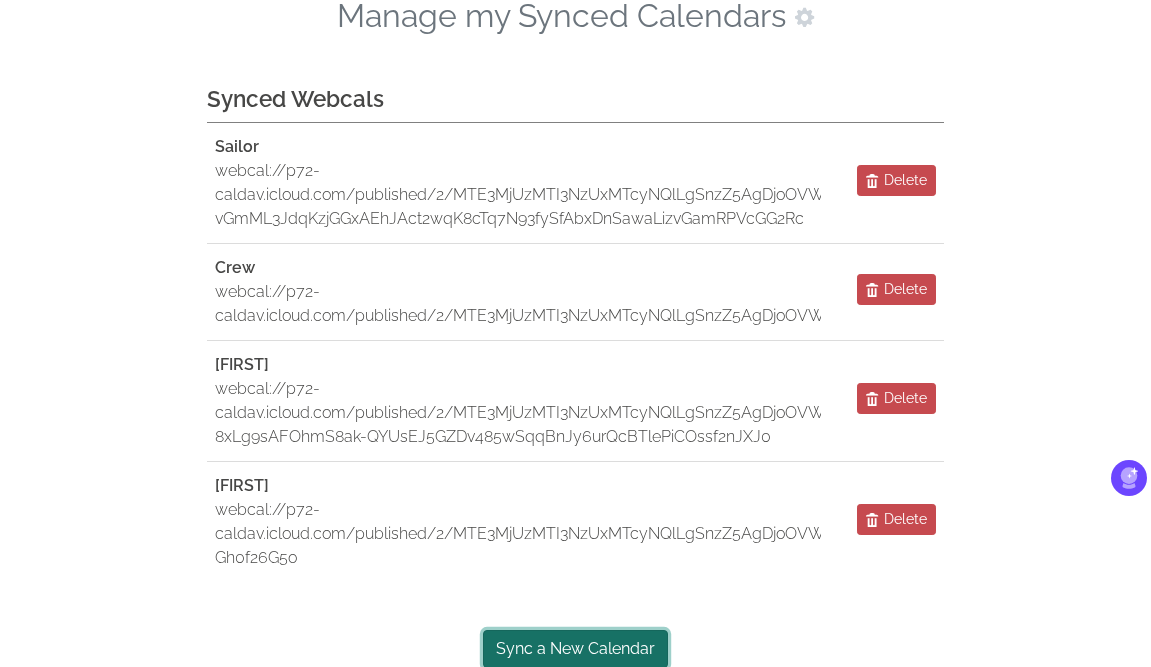 click on "Sync a New Calendar" at bounding box center (575, 649) 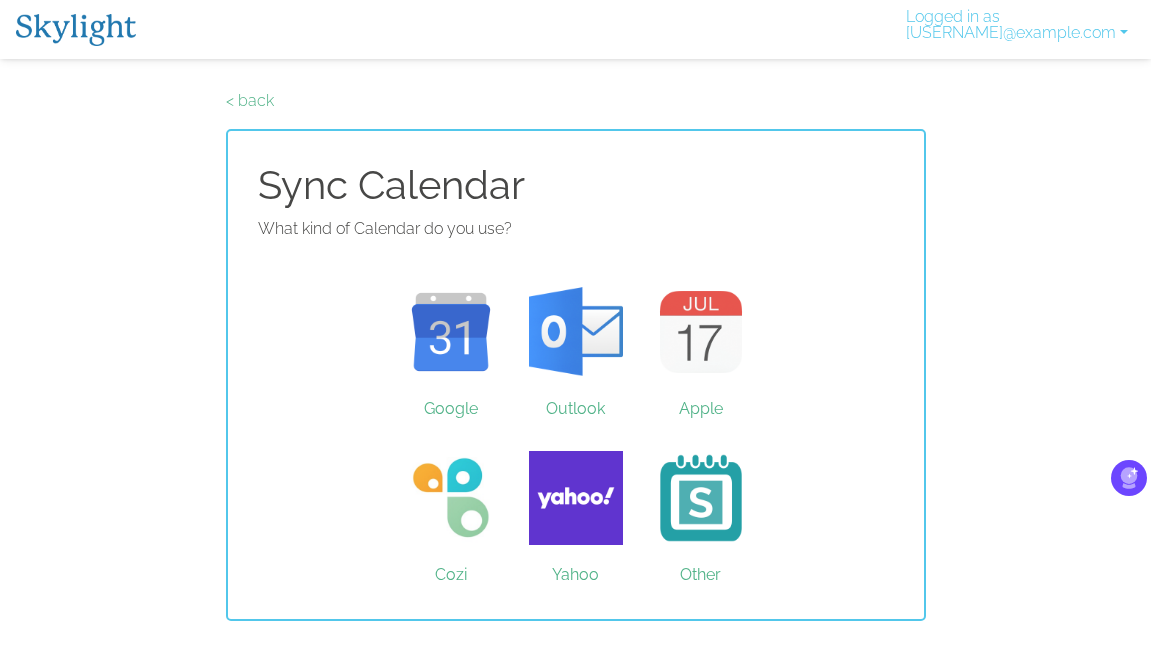scroll, scrollTop: 0, scrollLeft: 0, axis: both 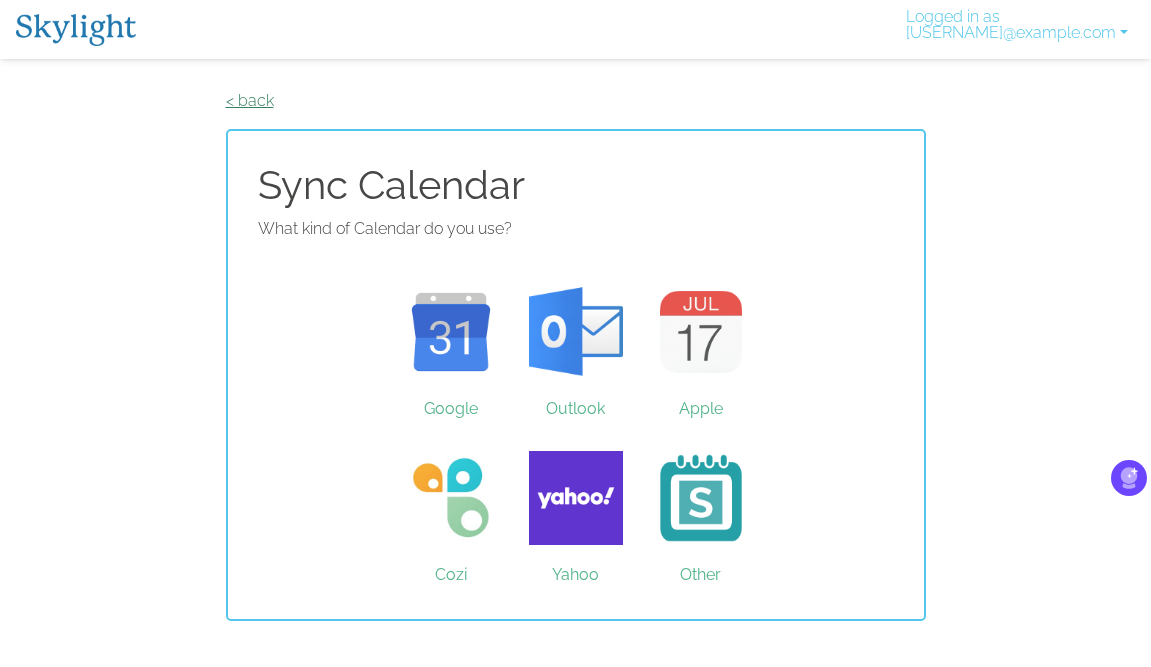 click on "< back" at bounding box center (250, 100) 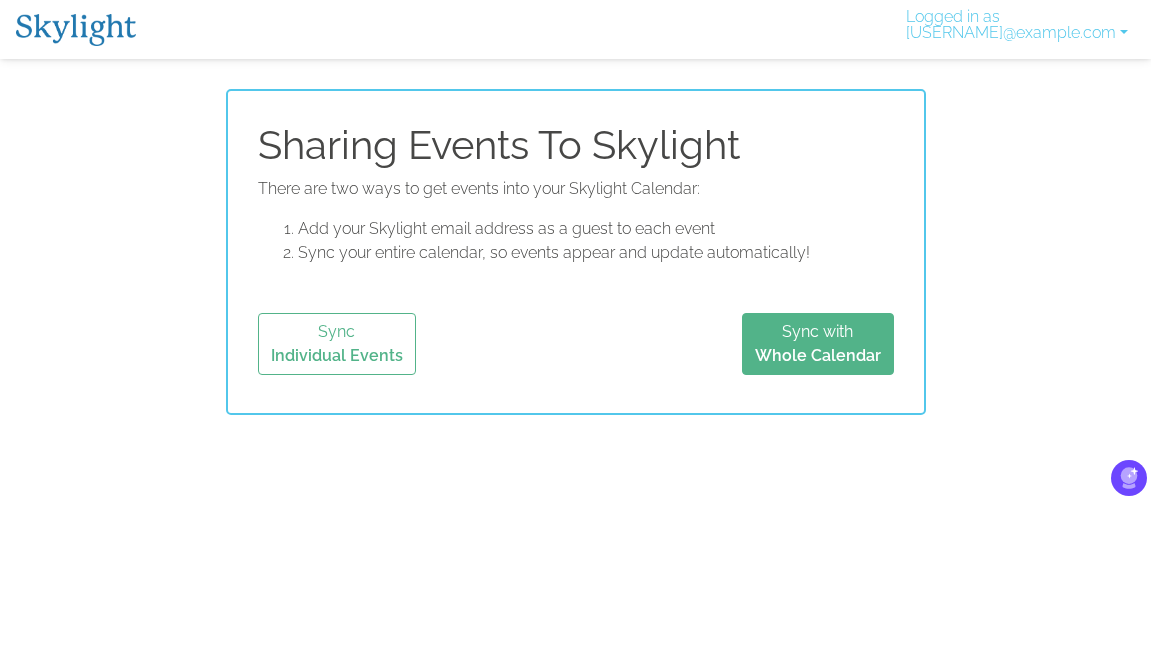 click at bounding box center [76, 30] 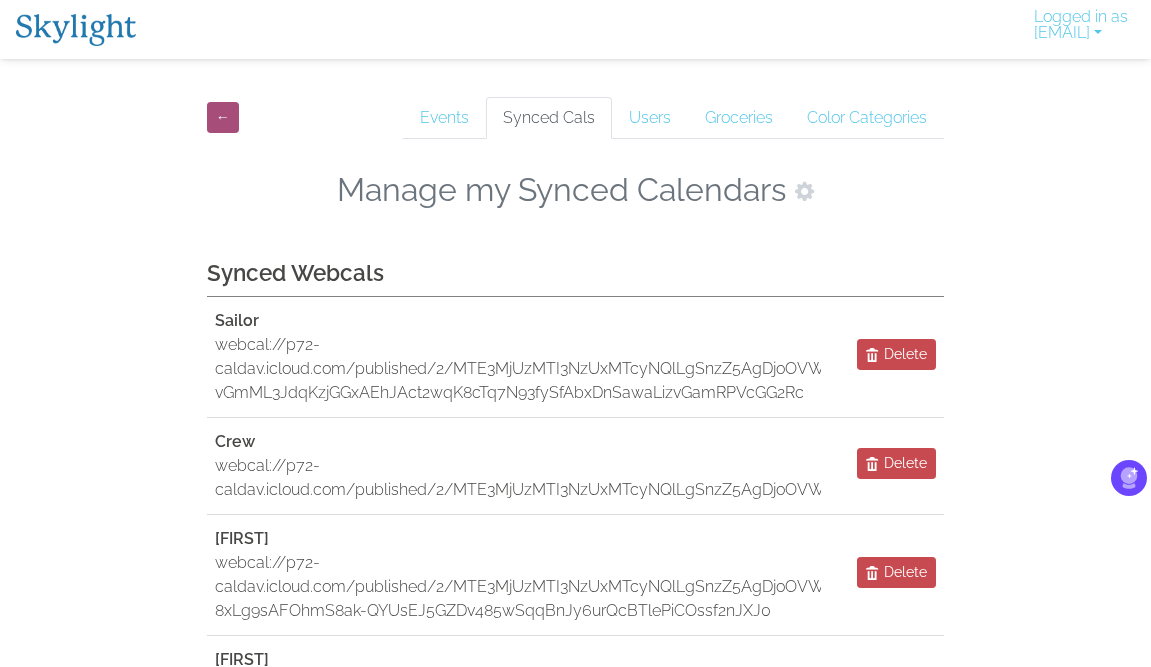 scroll, scrollTop: 0, scrollLeft: 0, axis: both 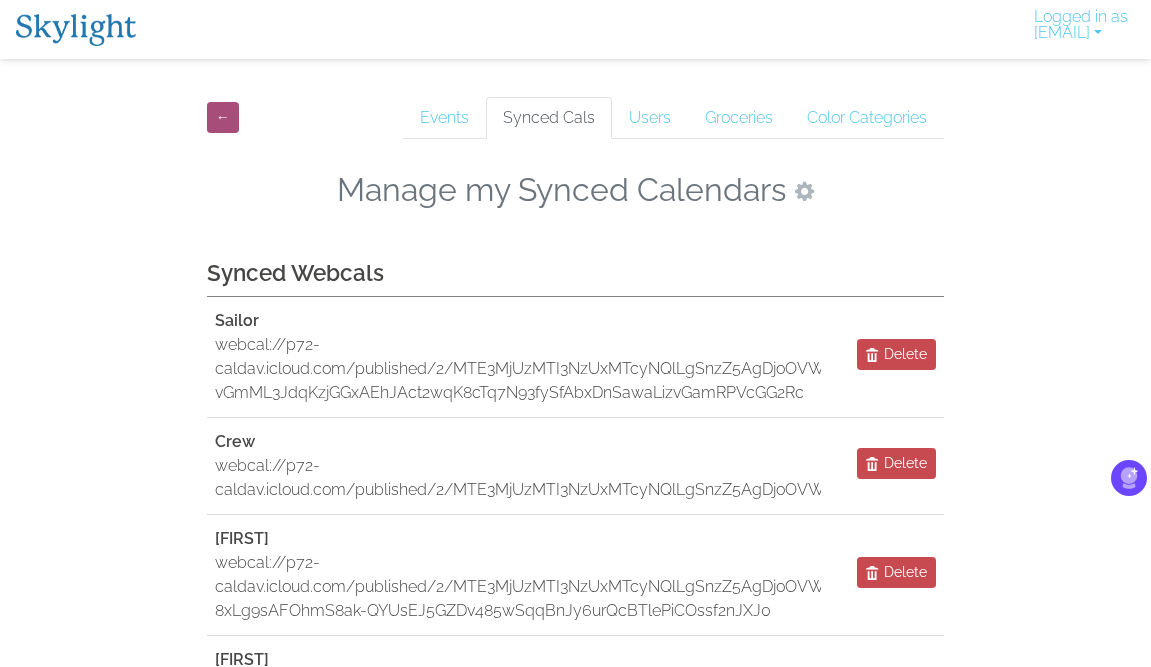 click at bounding box center (804, 191) 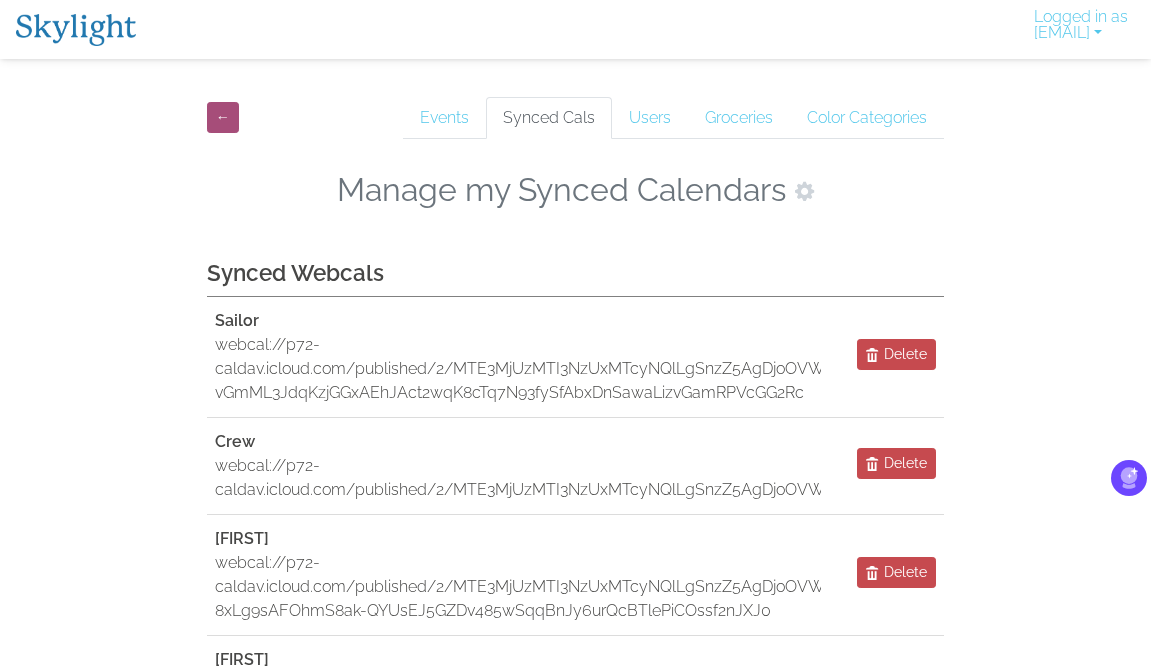 scroll, scrollTop: 0, scrollLeft: 0, axis: both 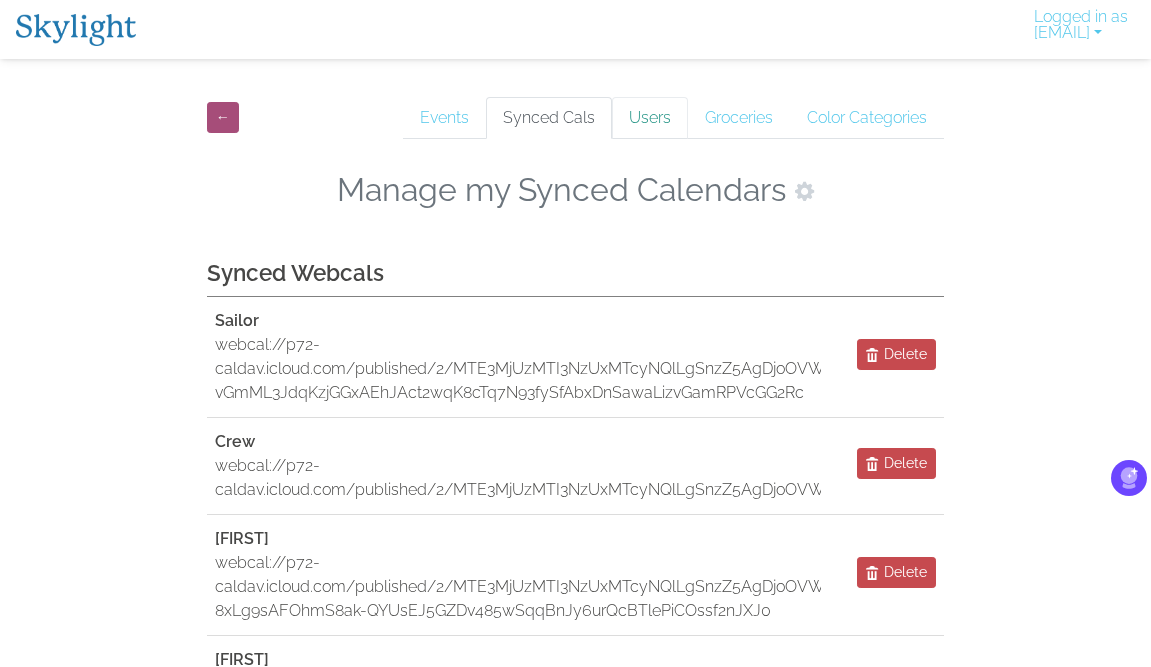 click on "Users" at bounding box center (650, 118) 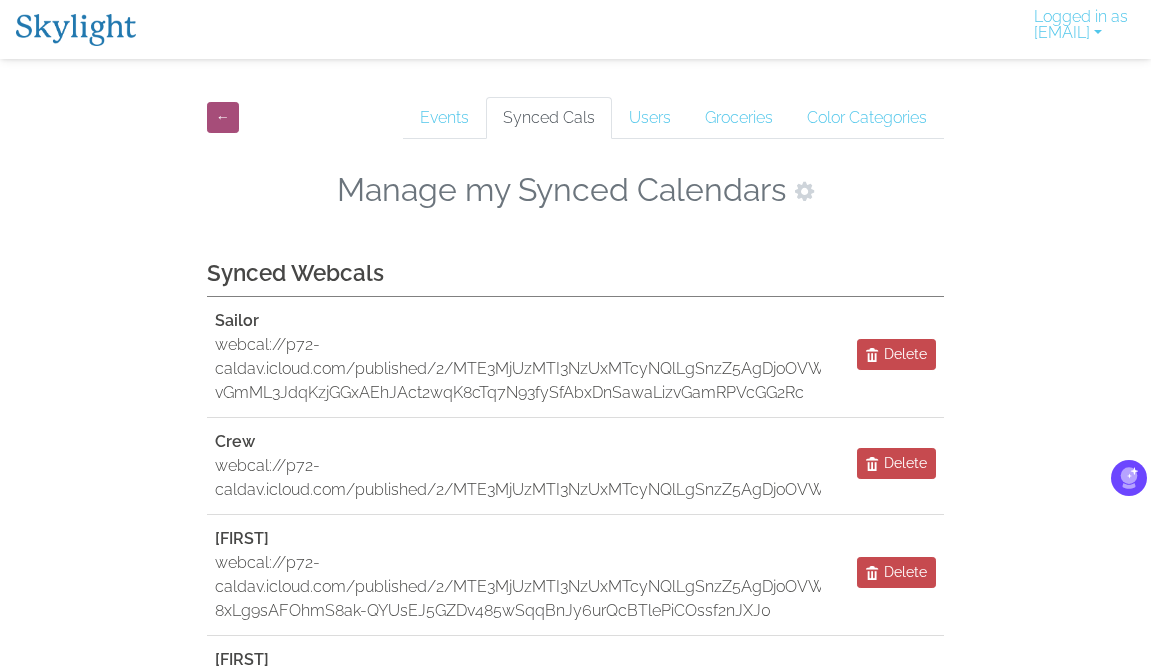 scroll, scrollTop: 174, scrollLeft: 0, axis: vertical 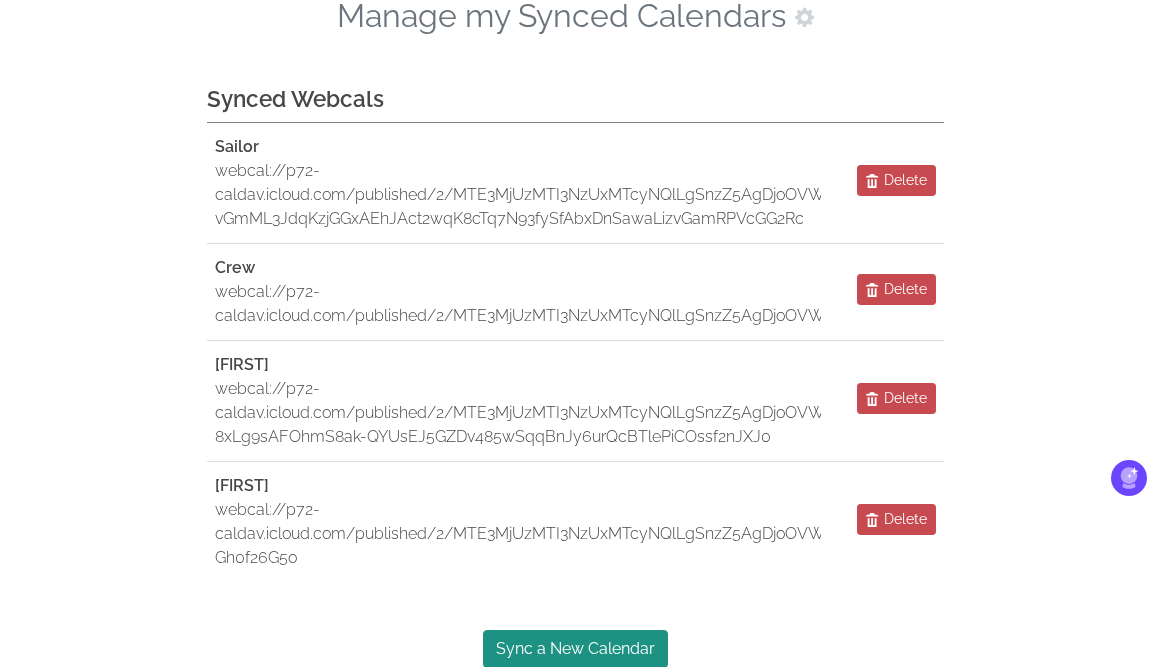 click on "← Events Synced Cals Users Groceries Color Categories Manage my Synced Calendars Synced Webcals Sailor [URL]  Delete Crew [URL]  Delete Nathan  [URL]  Delete Sara  [URL]  Delete Sync a New Calendar" at bounding box center [575, 291] 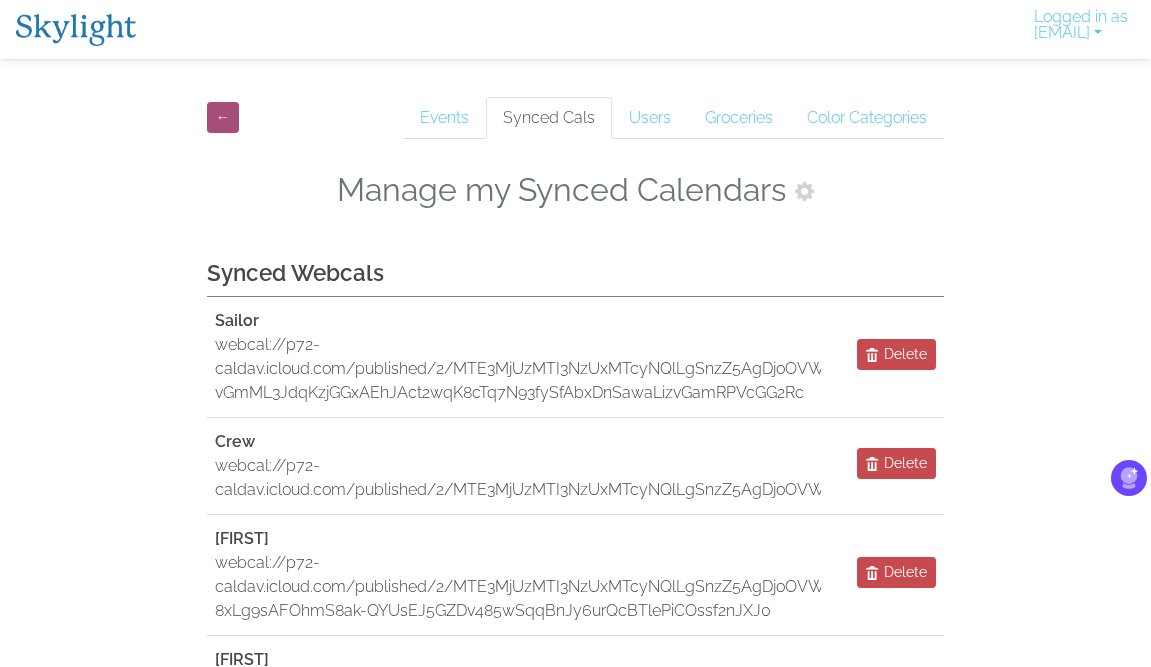 click at bounding box center [76, 30] 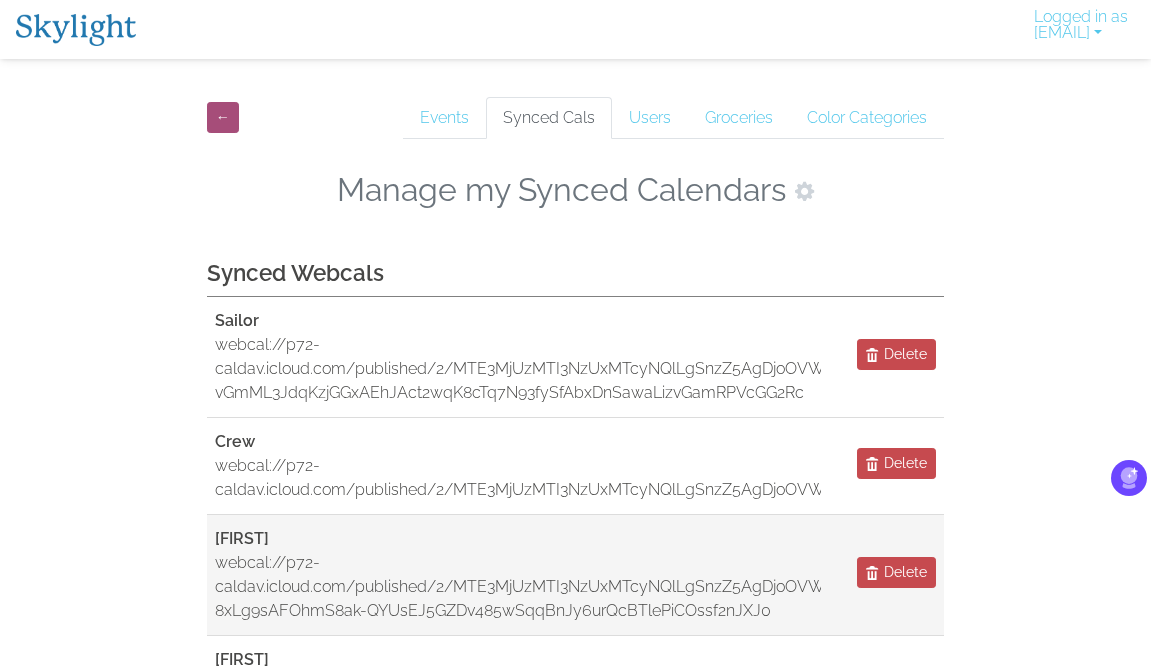 scroll, scrollTop: 174, scrollLeft: 0, axis: vertical 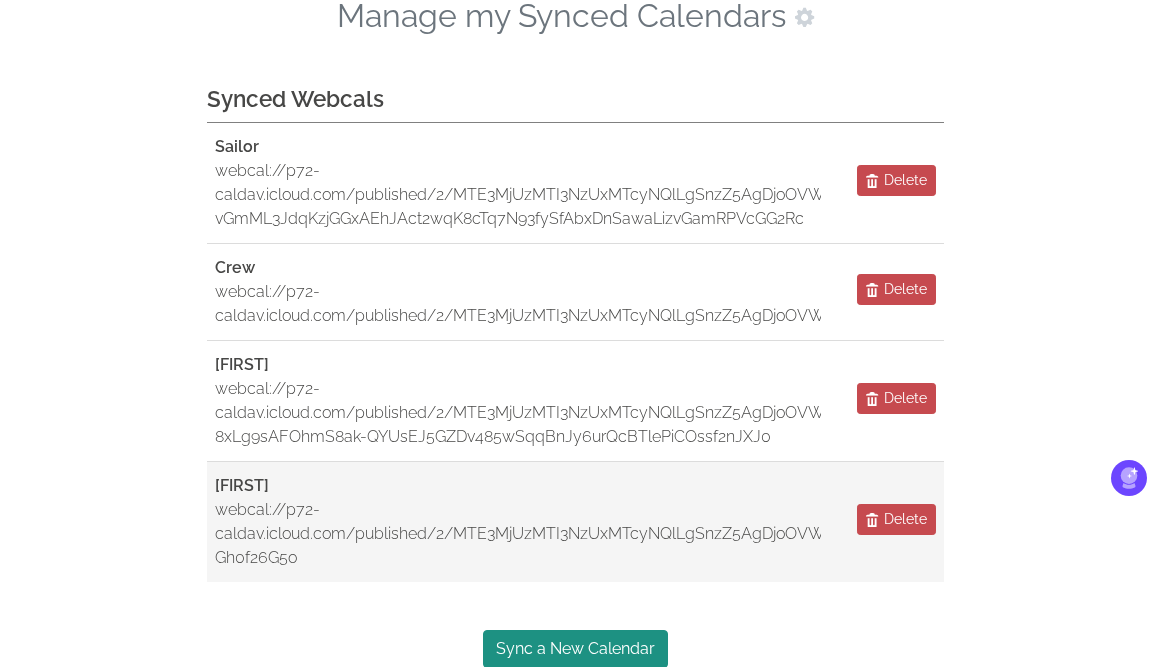click on "webcal://p72-caldav.icloud.com/published/2/MTE3MjUzMTI3NzUxMTcyNQlLgSnzZ5AgDjoOVWRYlewttr723qUASfevU50B6xvMF2k4MJHSwKV94BTxBPxIWgf7kGHILrNlv-Gh0f26G5o" at bounding box center [518, 534] 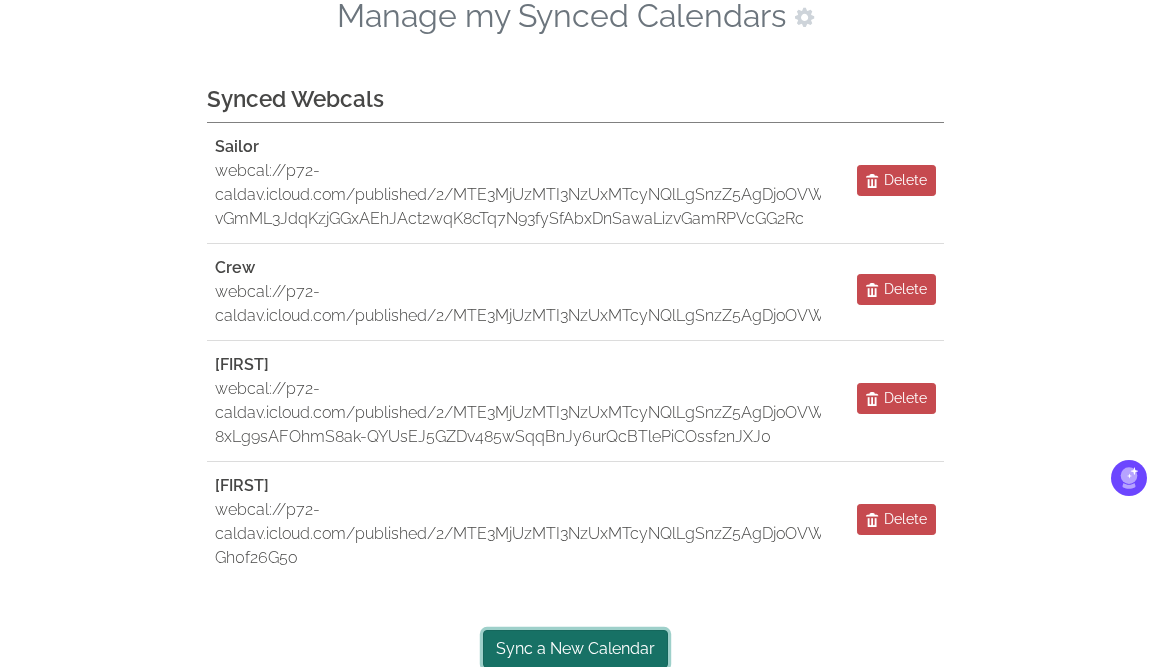 click on "Sync a New Calendar" at bounding box center (575, 649) 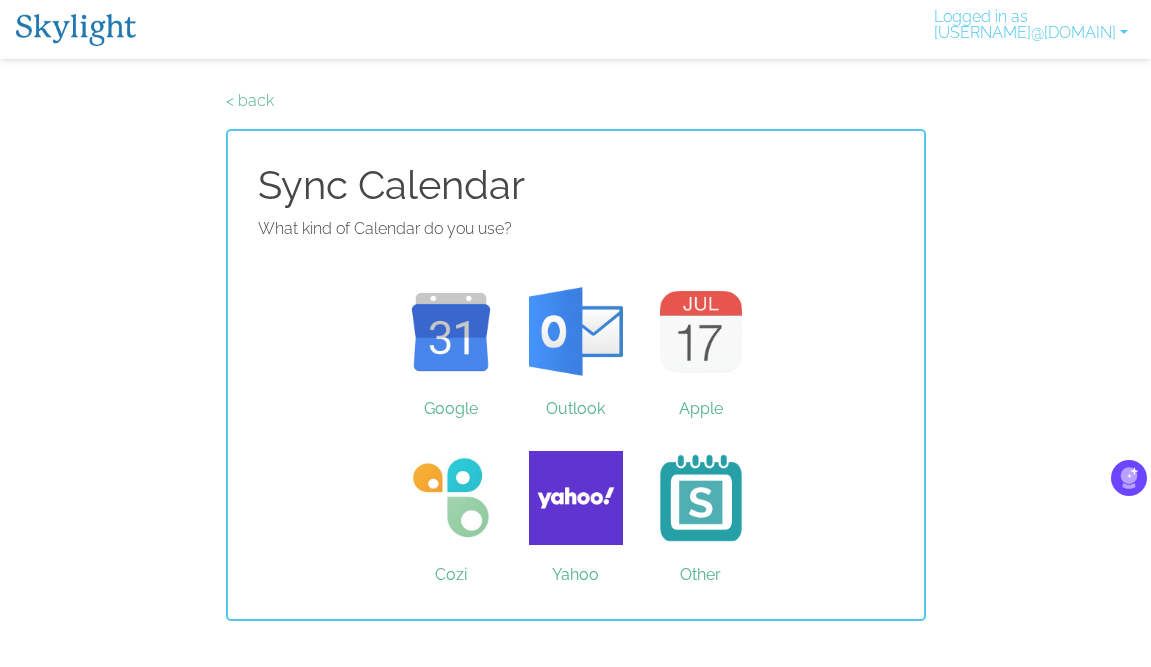 scroll, scrollTop: 0, scrollLeft: 0, axis: both 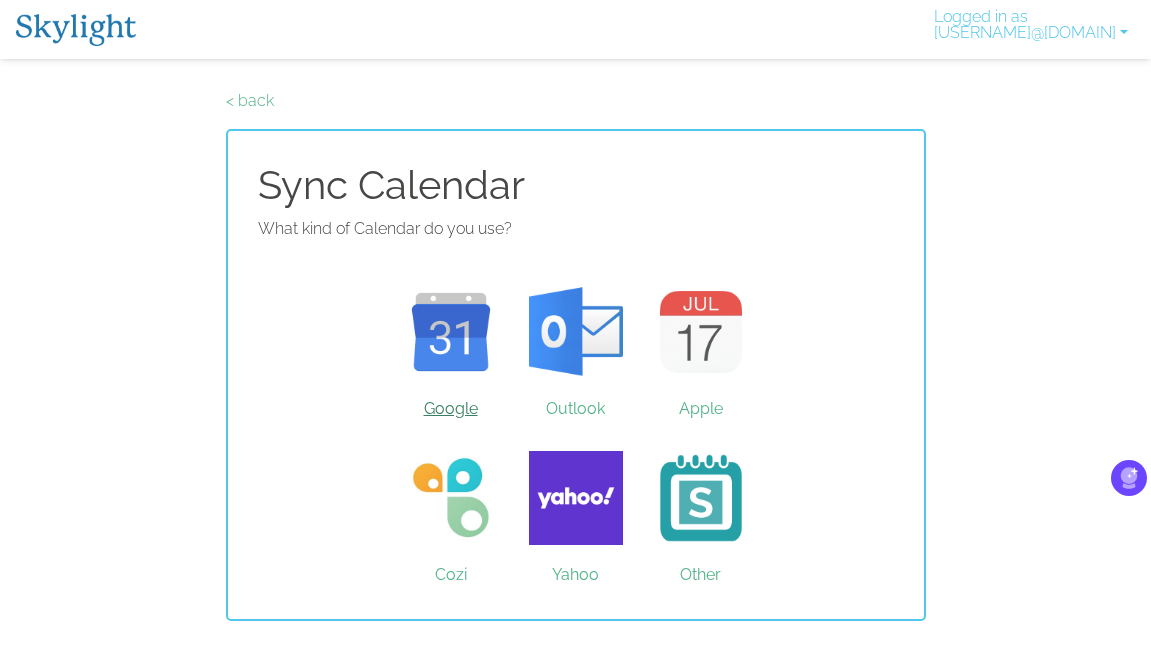 click on "Google" at bounding box center (450, 332) 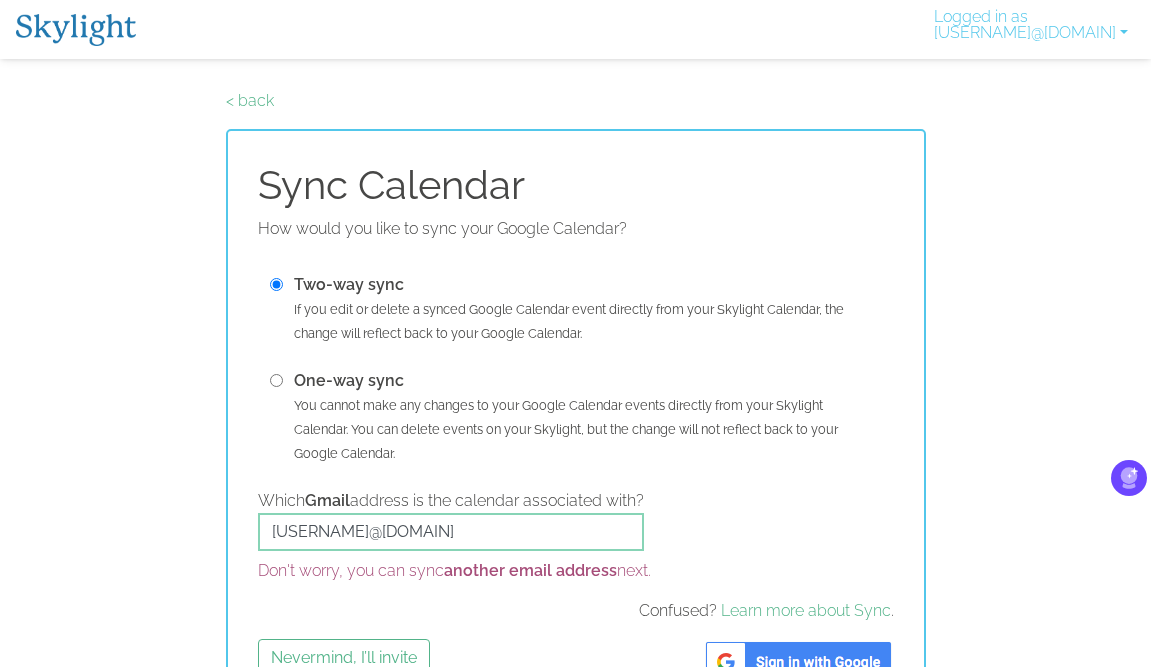 scroll, scrollTop: 66, scrollLeft: 0, axis: vertical 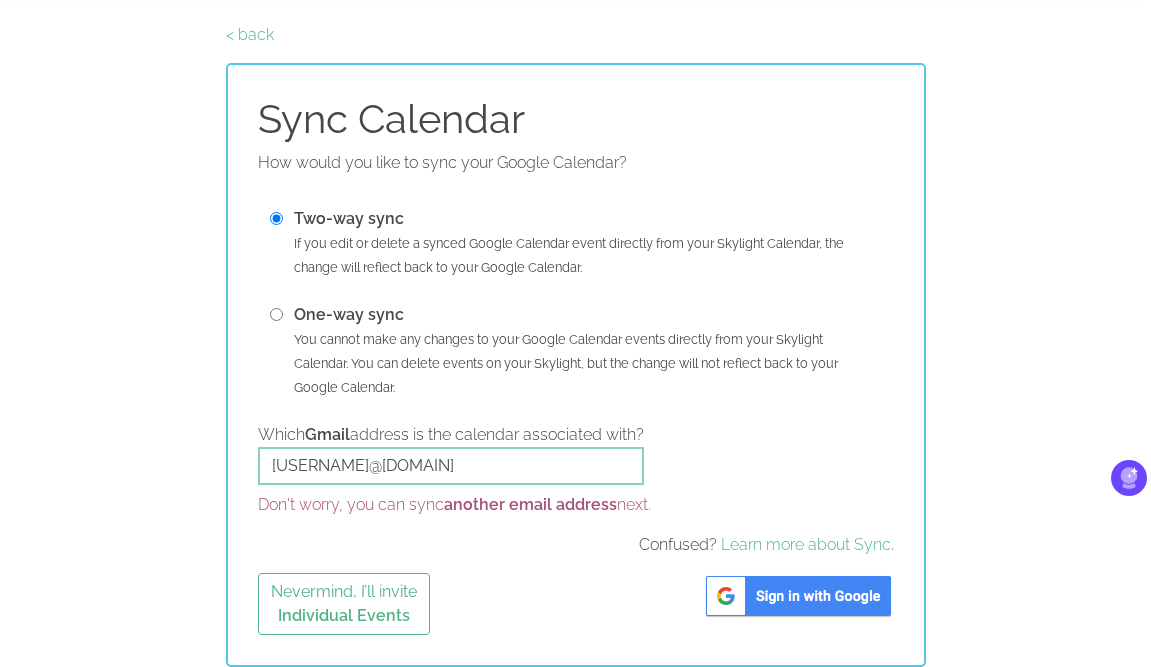click at bounding box center (798, 596) 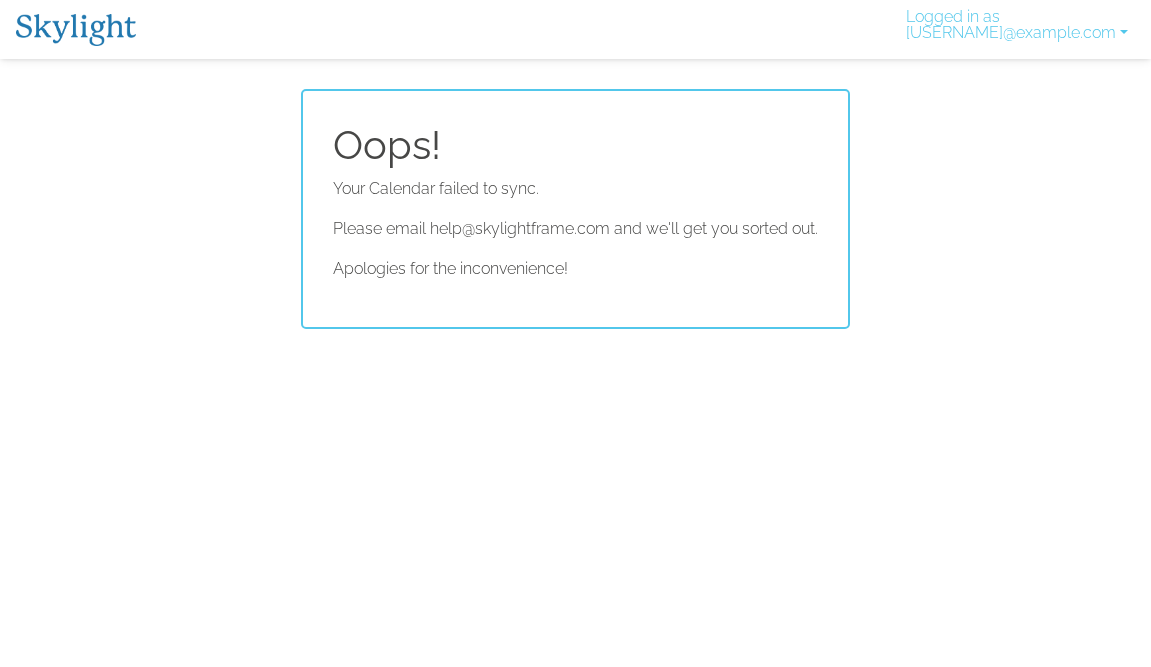 scroll, scrollTop: 0, scrollLeft: 0, axis: both 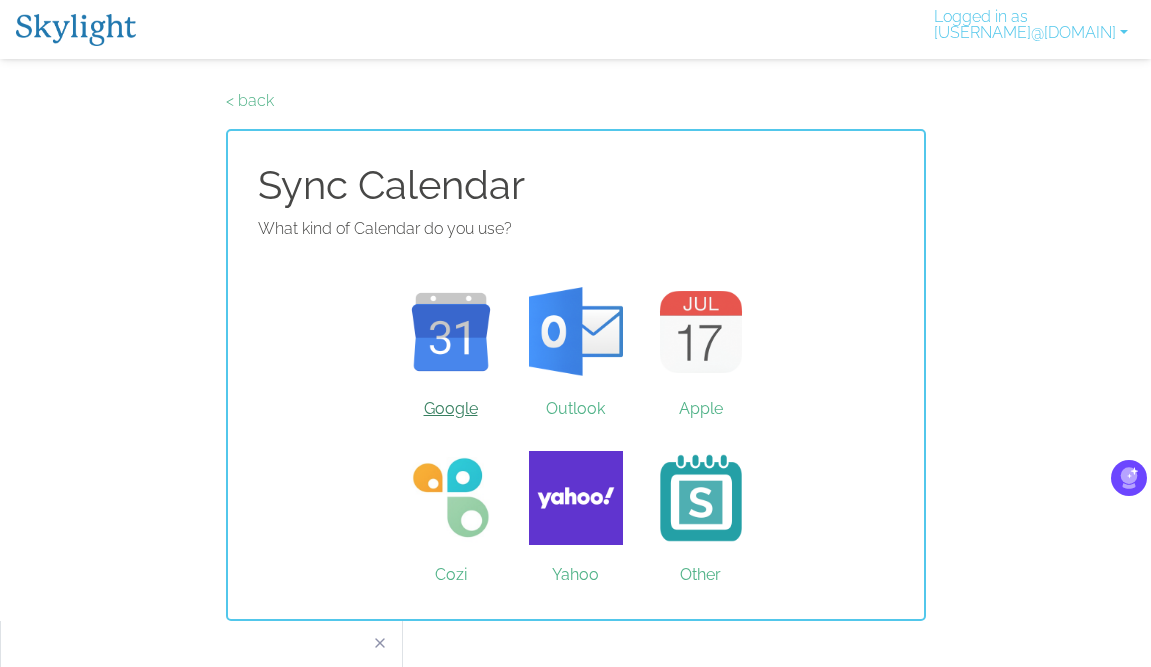 click on "Google" at bounding box center [450, 332] 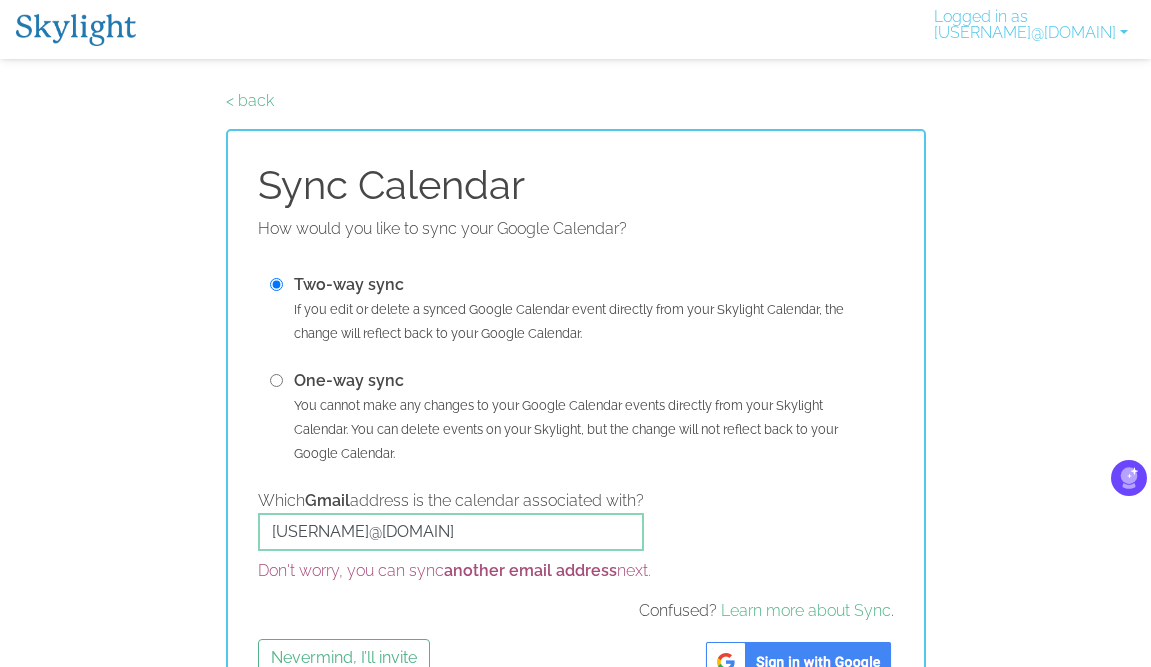 scroll, scrollTop: 66, scrollLeft: 0, axis: vertical 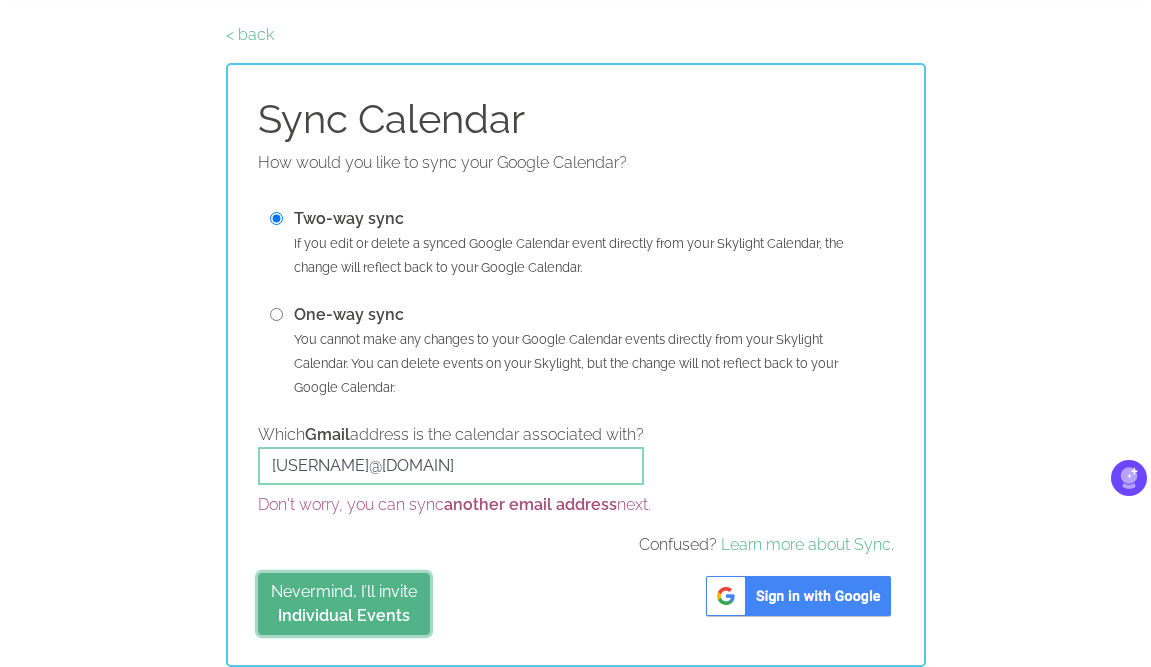 click on "Individual Events" at bounding box center (344, 615) 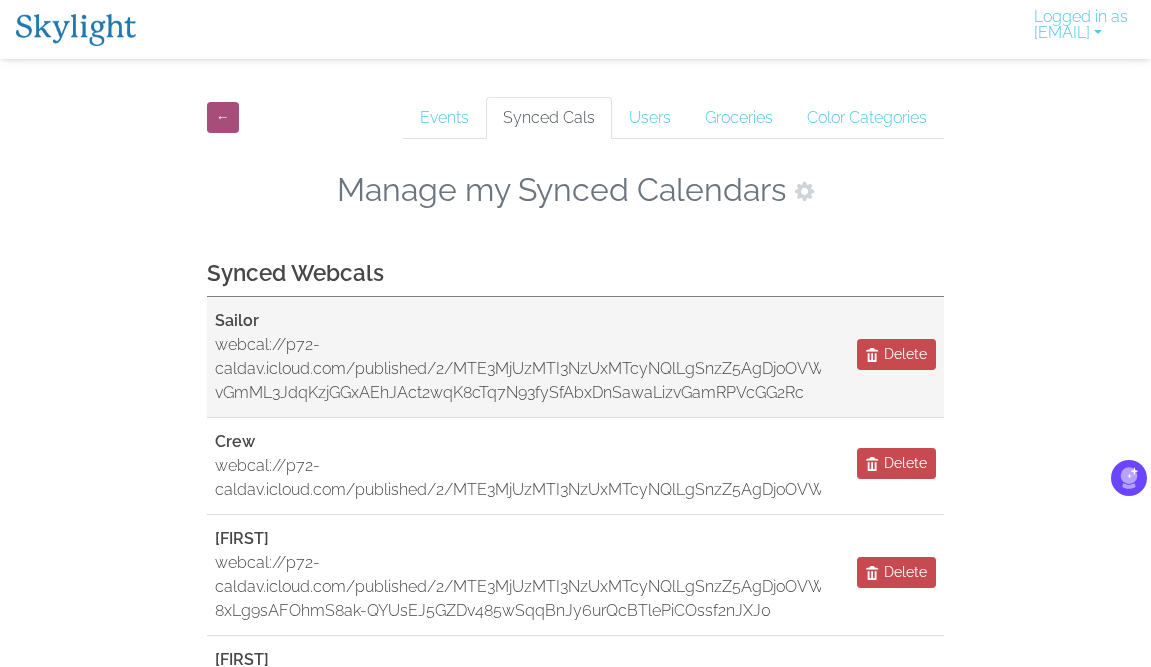 scroll, scrollTop: 174, scrollLeft: 0, axis: vertical 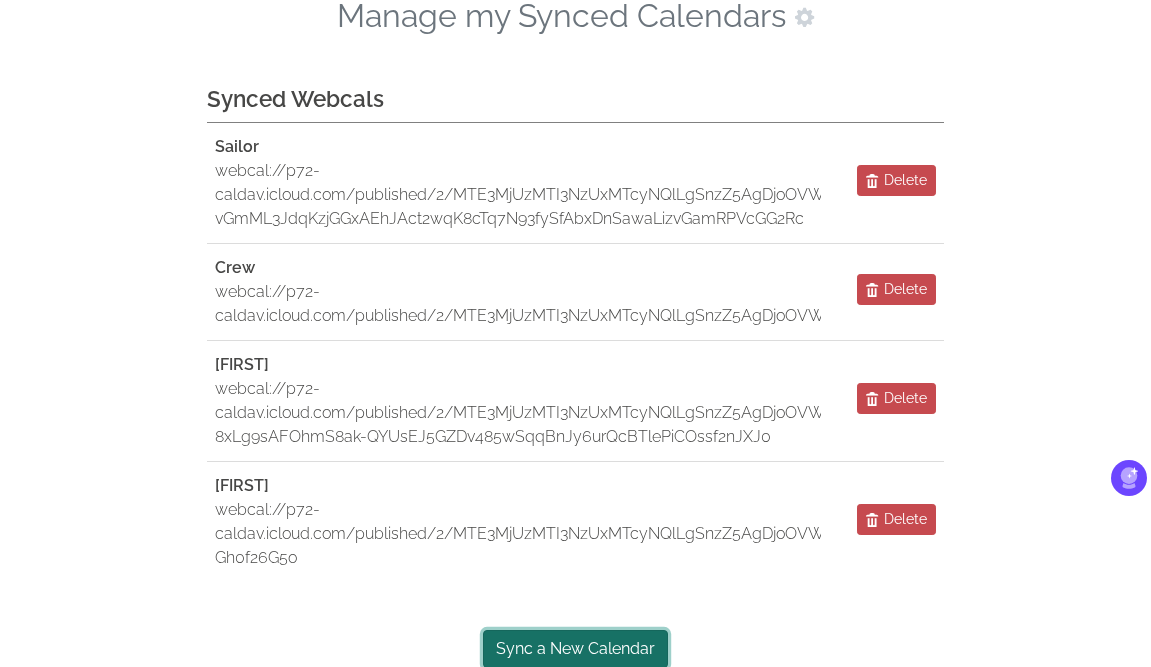 click on "Sync a New Calendar" at bounding box center [575, 649] 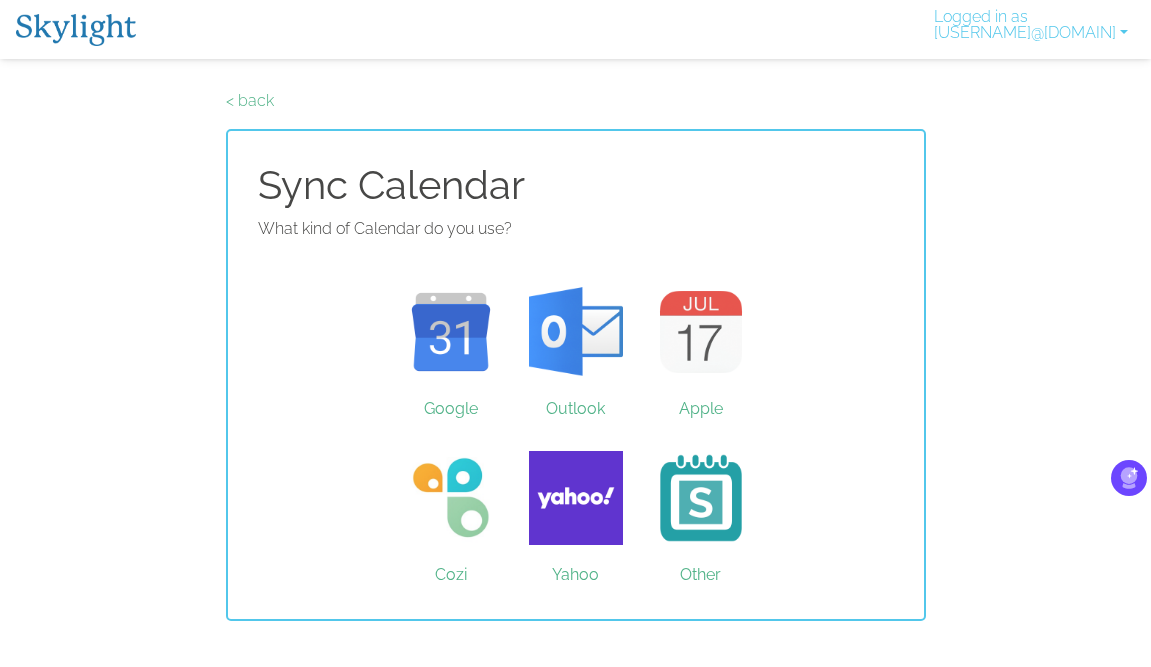 scroll, scrollTop: 0, scrollLeft: 0, axis: both 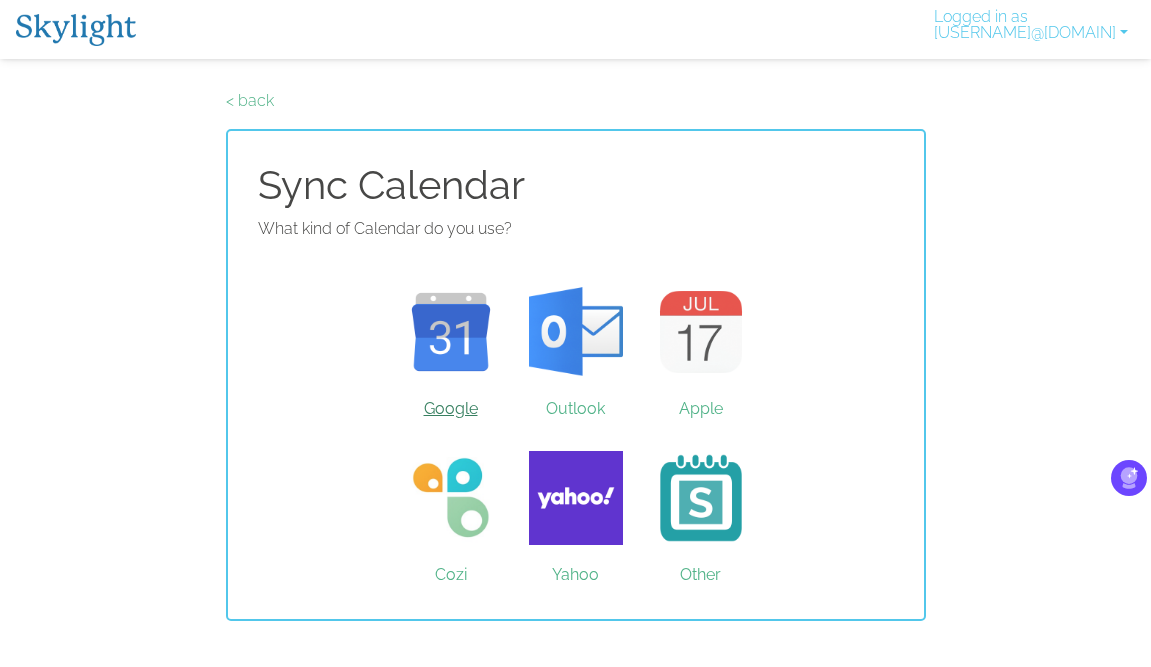 click on "Google" at bounding box center [450, 332] 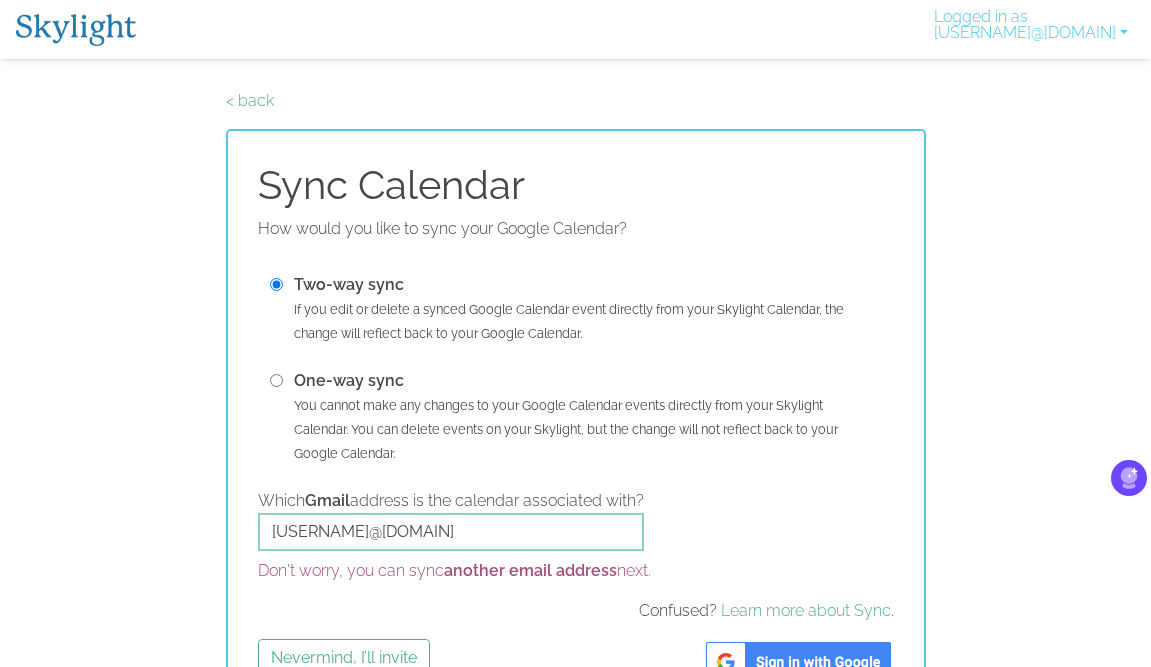 scroll, scrollTop: 66, scrollLeft: 0, axis: vertical 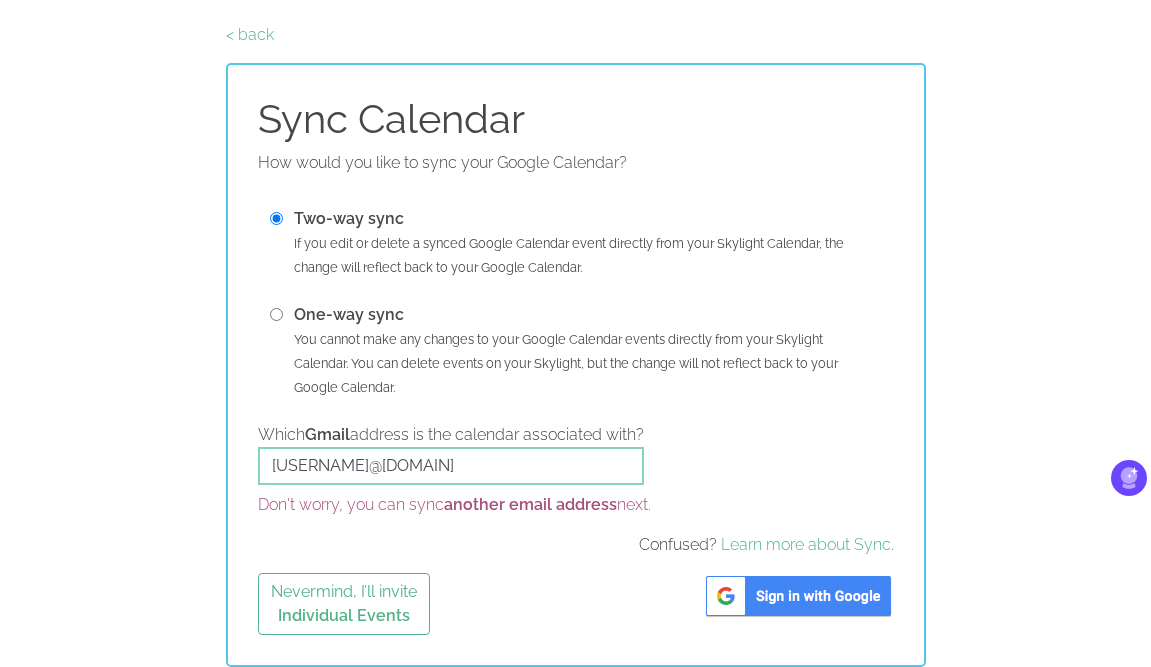 click at bounding box center (798, 596) 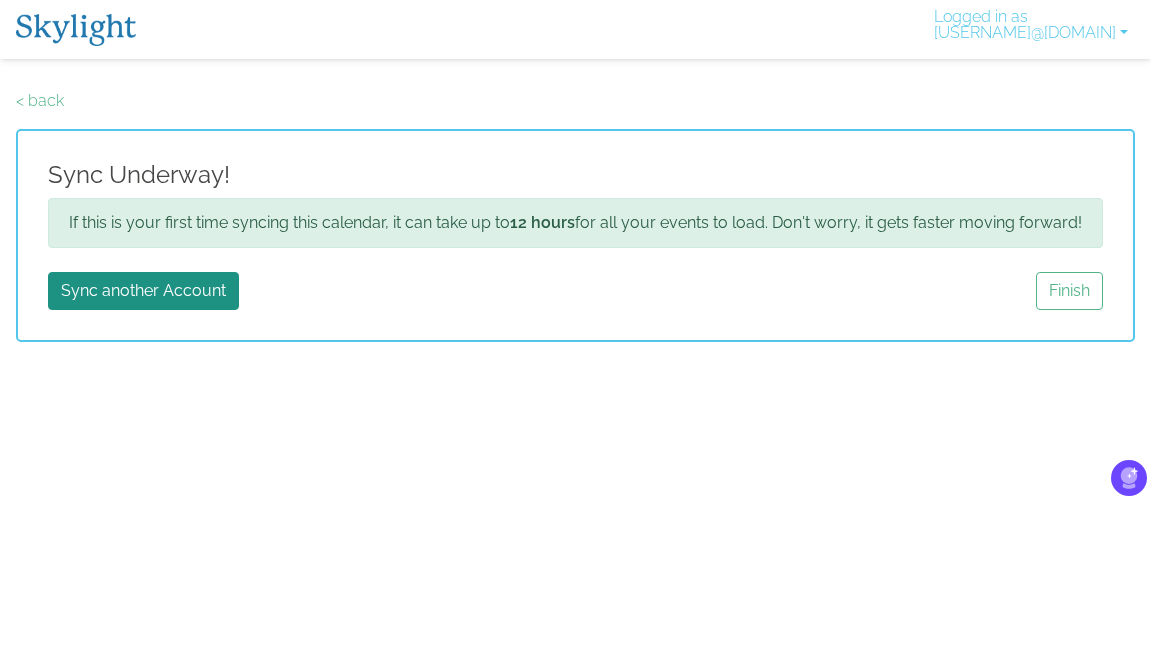 scroll, scrollTop: 0, scrollLeft: 0, axis: both 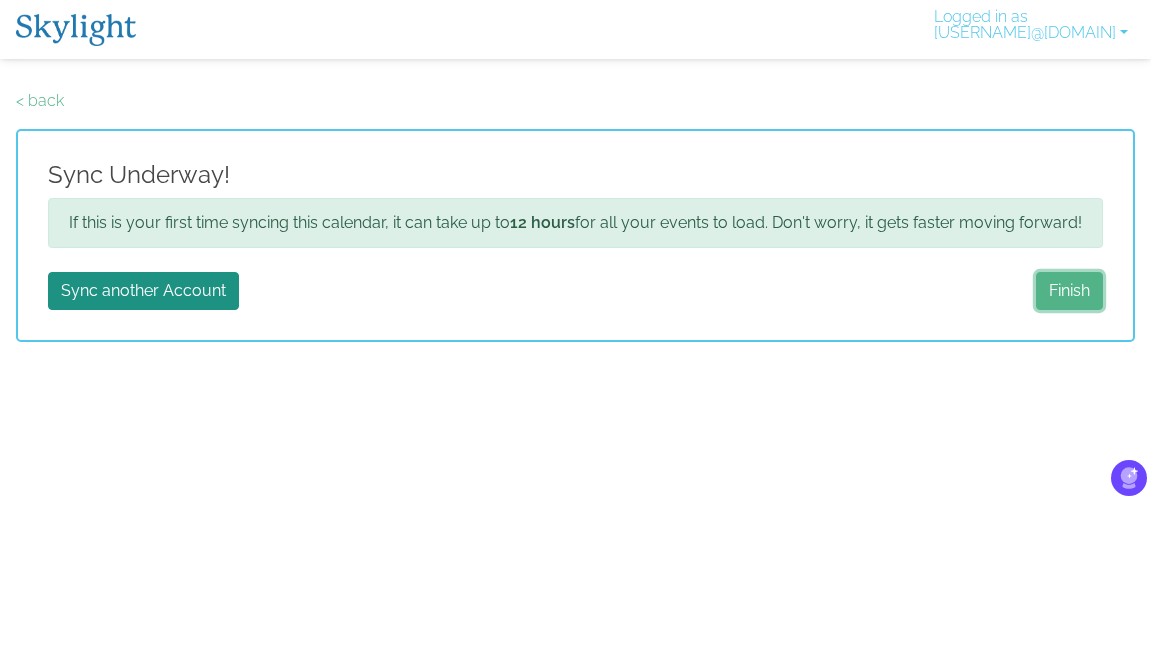 click on "Finish" at bounding box center [1069, 291] 